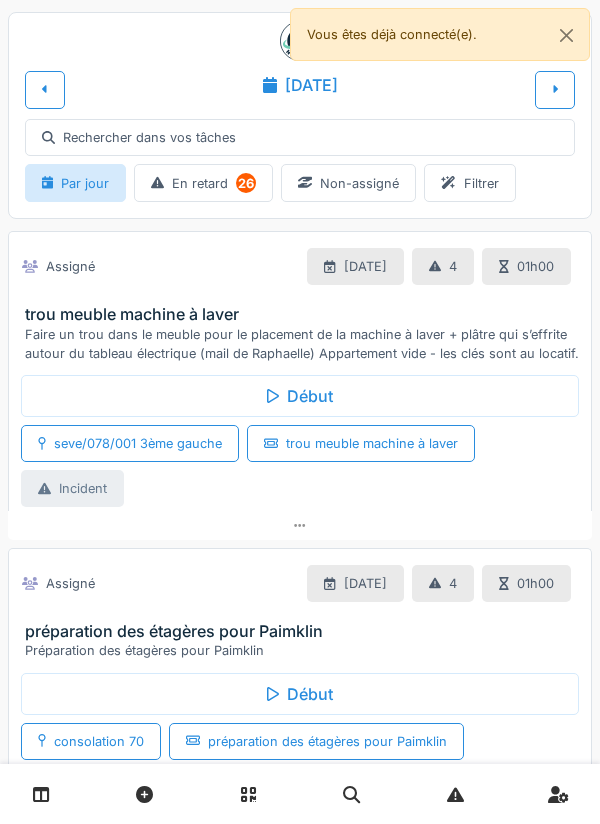 scroll, scrollTop: 0, scrollLeft: 0, axis: both 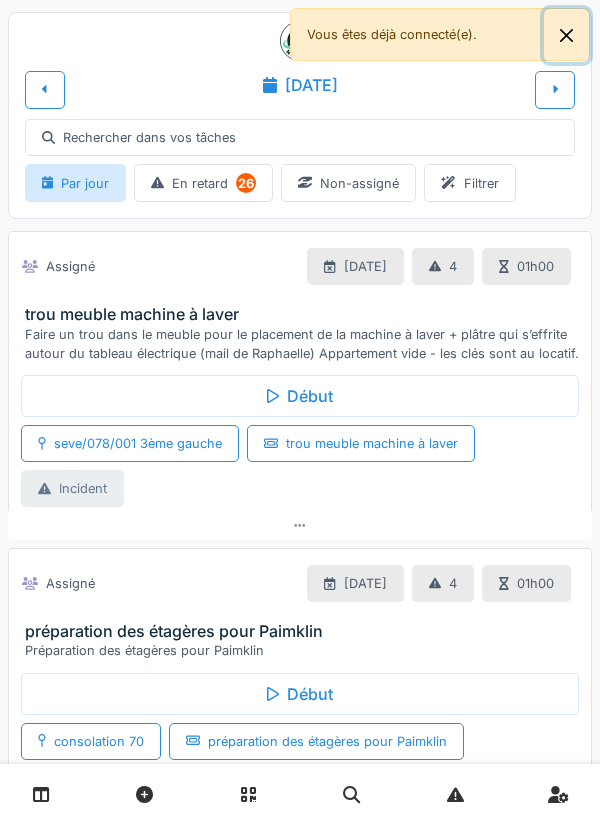 click at bounding box center [566, 35] 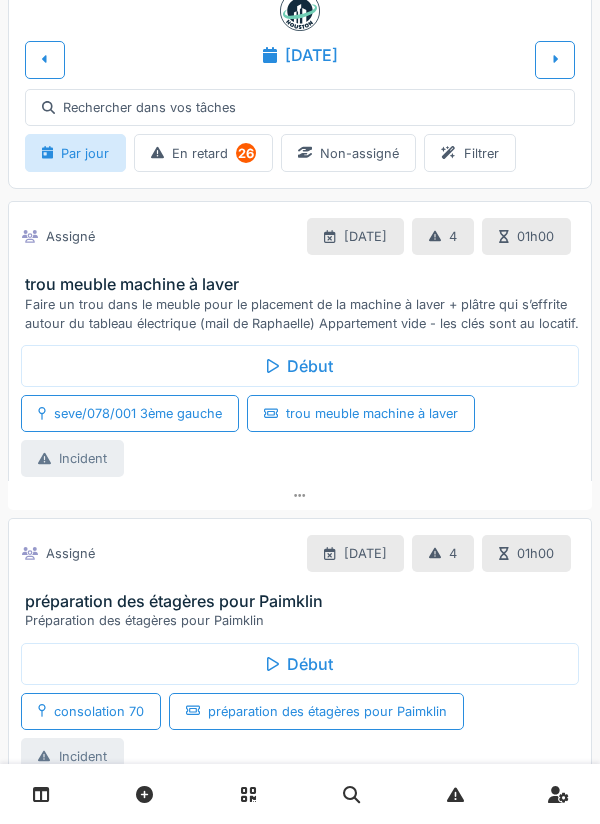 scroll, scrollTop: 0, scrollLeft: 0, axis: both 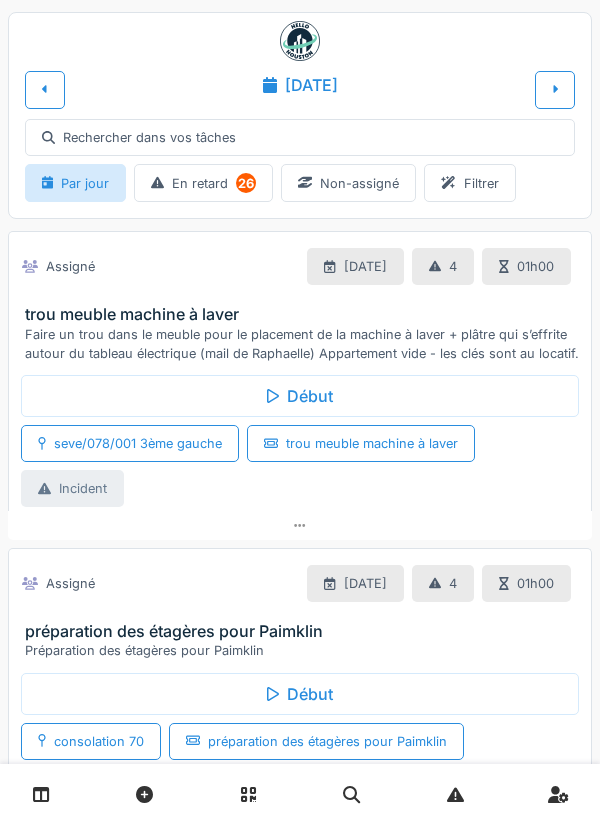 click at bounding box center (555, 89) 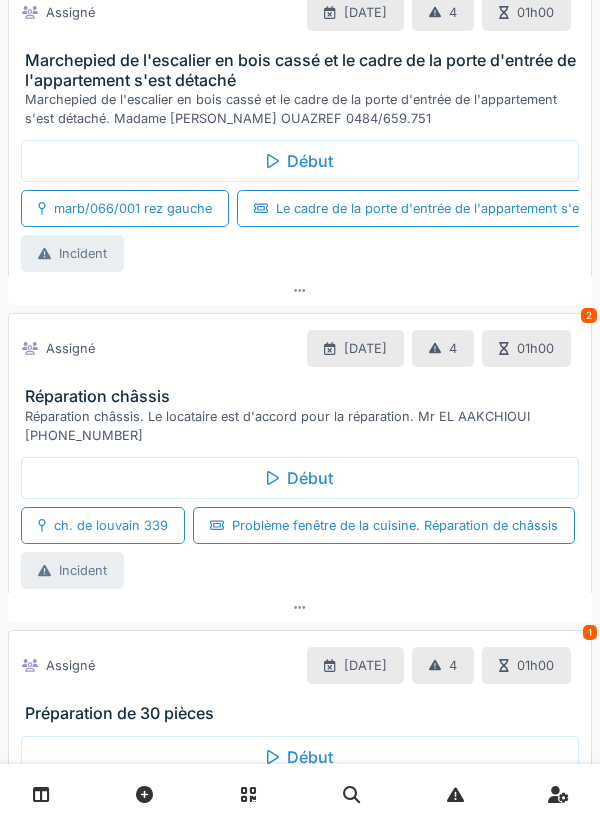 scroll, scrollTop: 0, scrollLeft: 0, axis: both 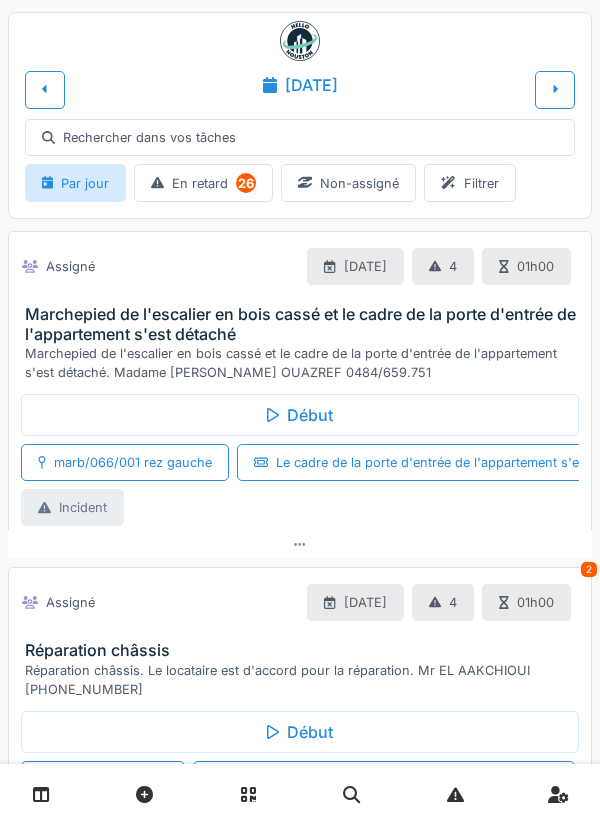 click at bounding box center [45, 89] 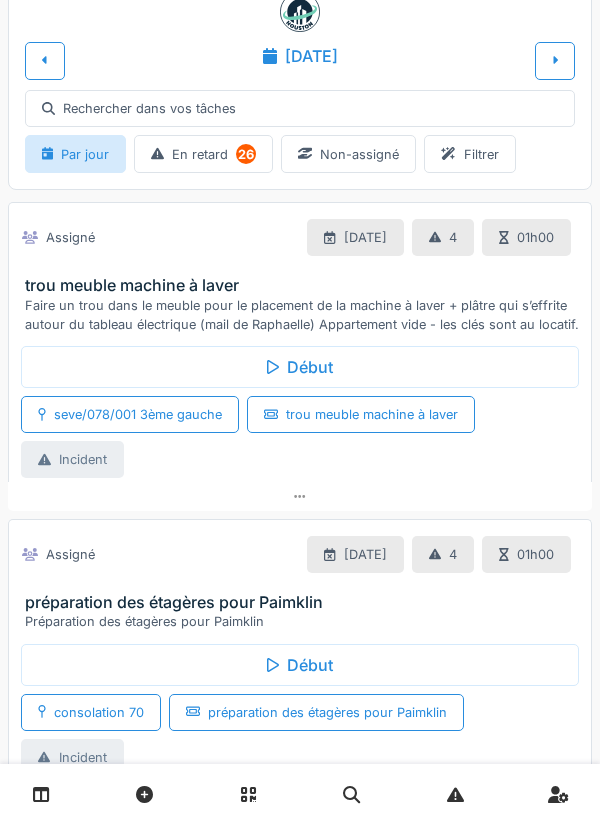 scroll, scrollTop: 32, scrollLeft: 0, axis: vertical 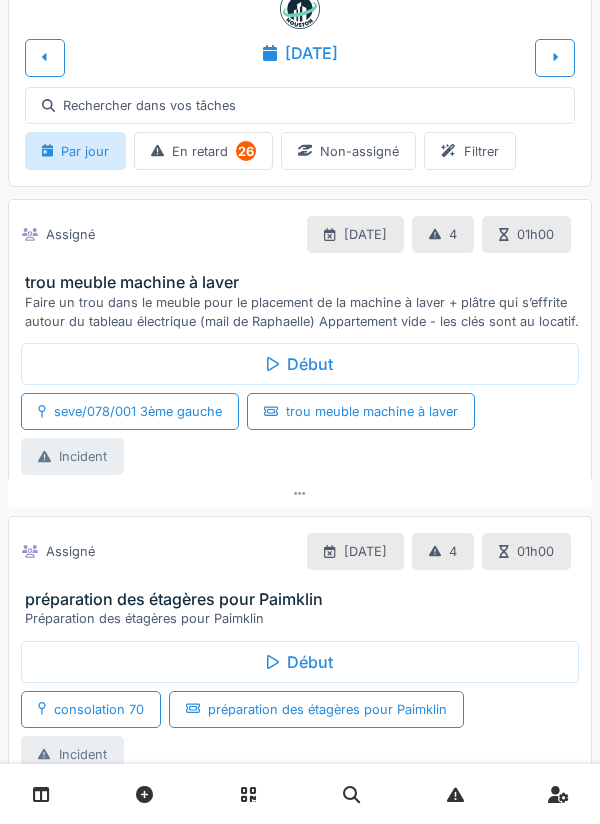 click at bounding box center (45, 57) 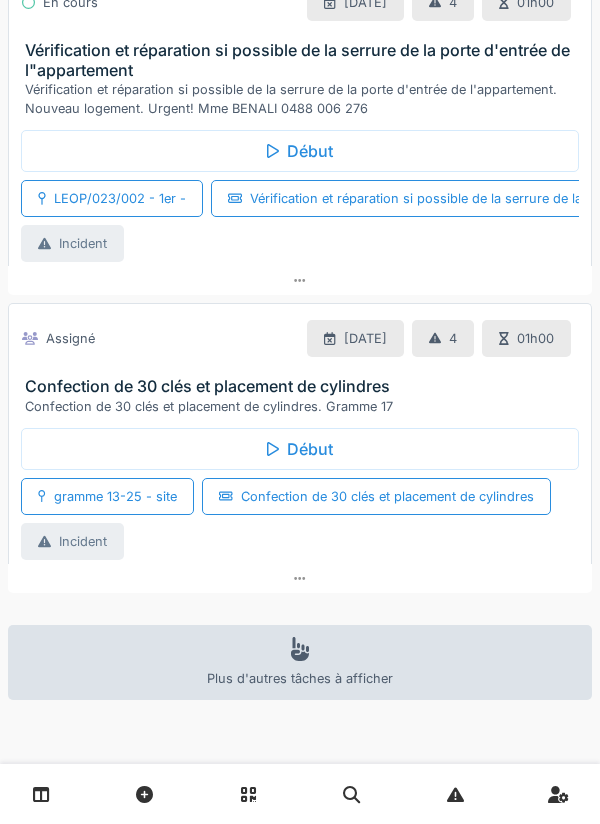 scroll, scrollTop: 267, scrollLeft: 0, axis: vertical 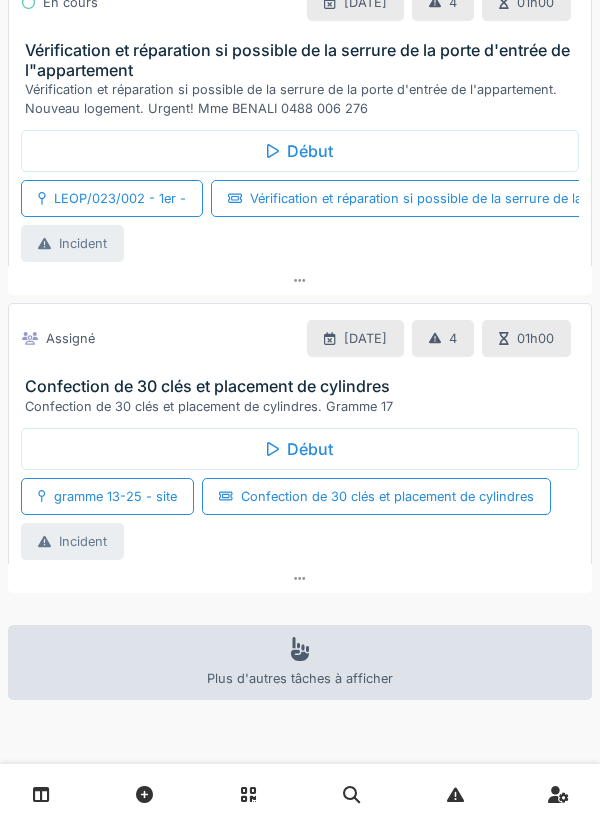 click at bounding box center [300, 578] 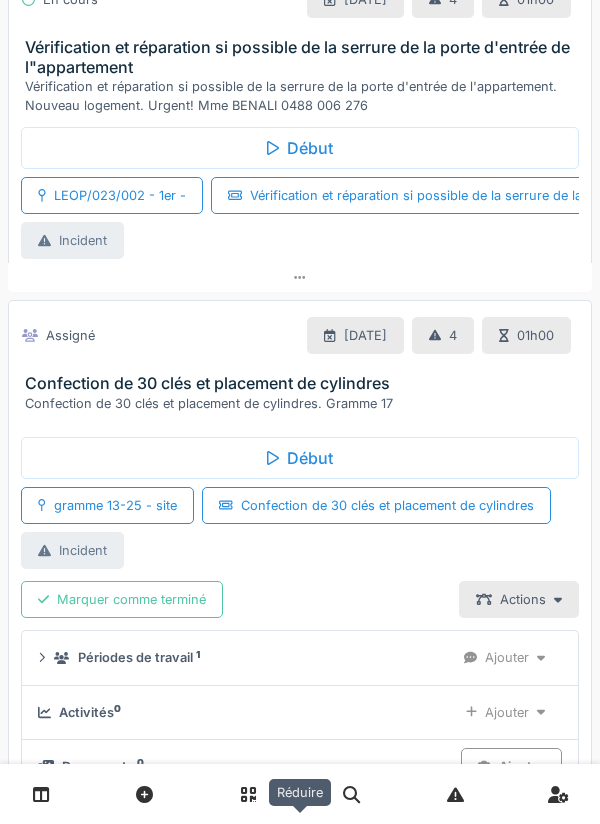 scroll, scrollTop: 489, scrollLeft: 0, axis: vertical 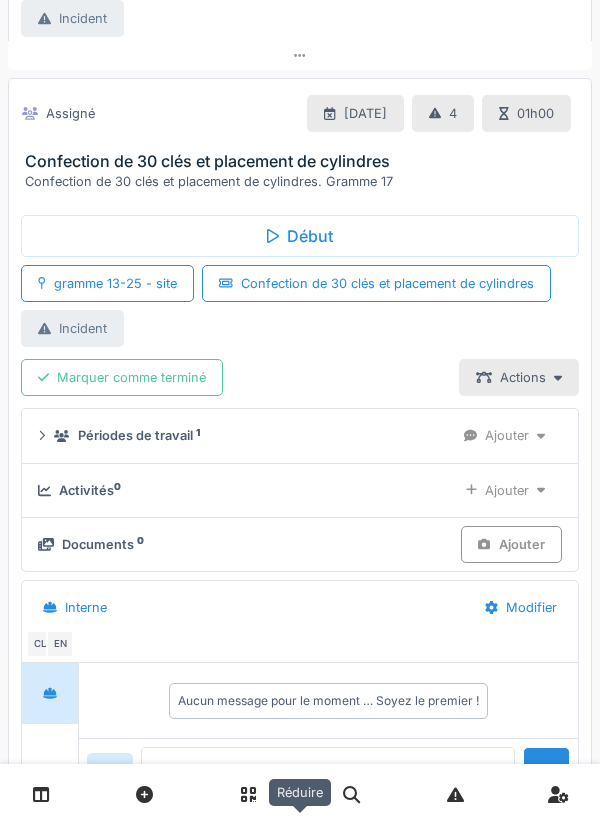 click on "Ajouter" at bounding box center (505, 490) 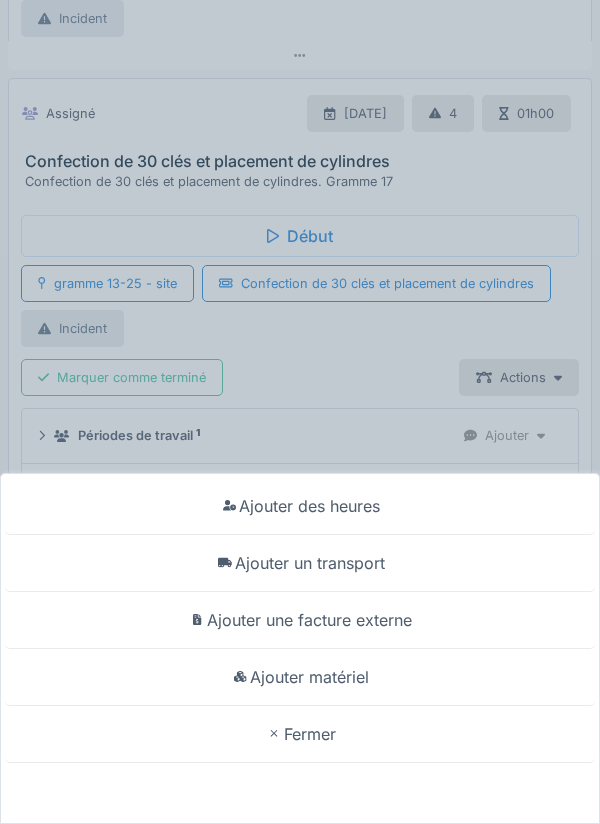 click on "Ajouter matériel" at bounding box center [300, 677] 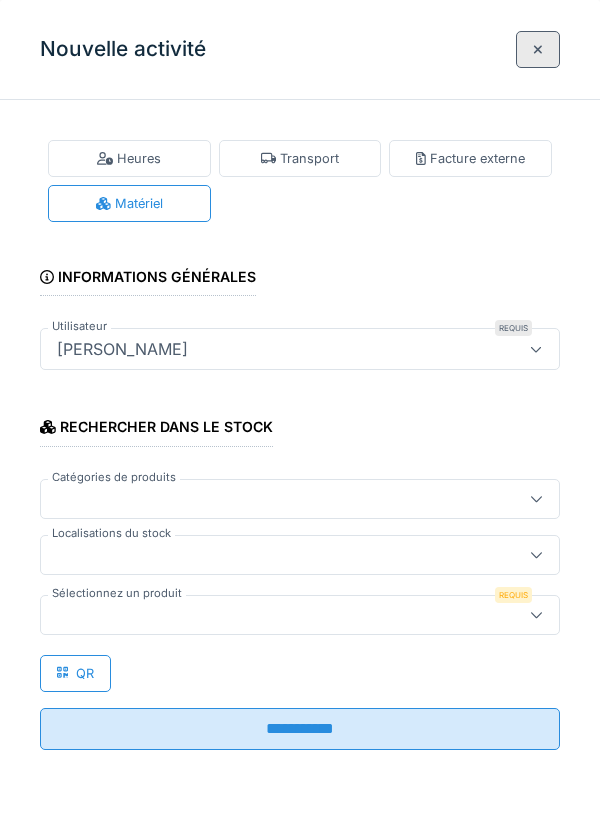 click at bounding box center (274, 555) 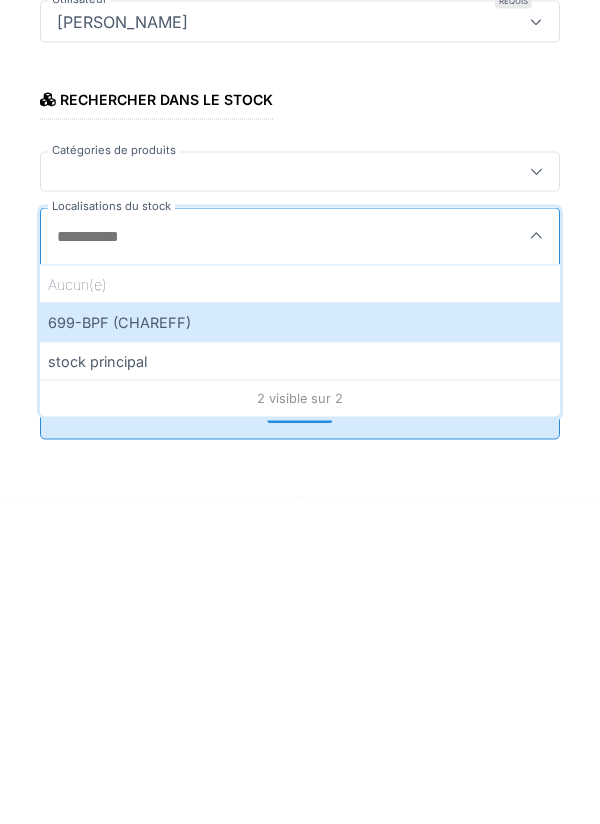 click on "699-BPF (CHAREFF)" at bounding box center (300, 649) 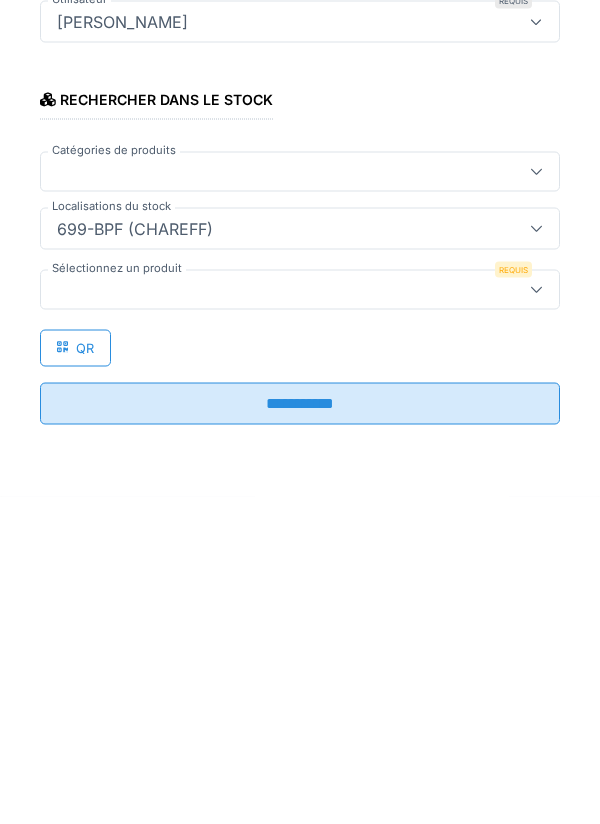 type on "***" 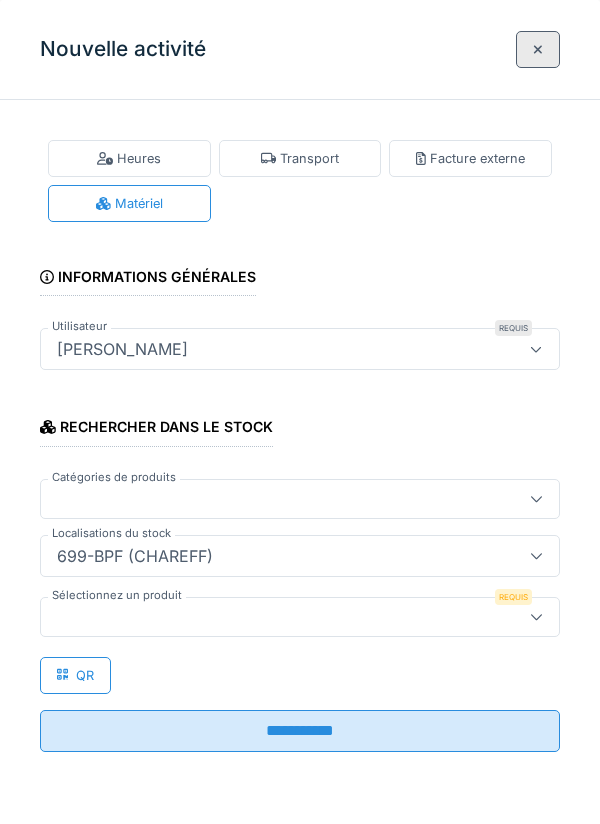 click at bounding box center (274, 617) 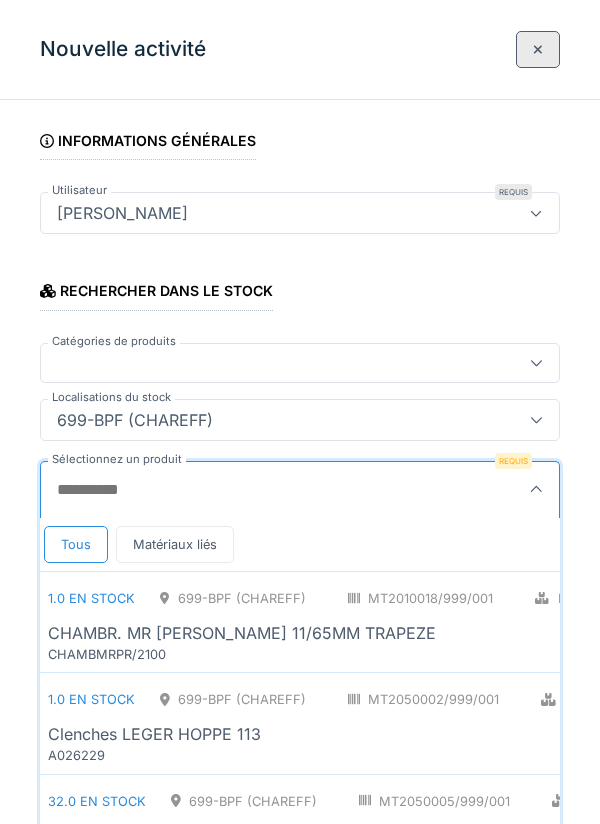 scroll, scrollTop: 0, scrollLeft: 0, axis: both 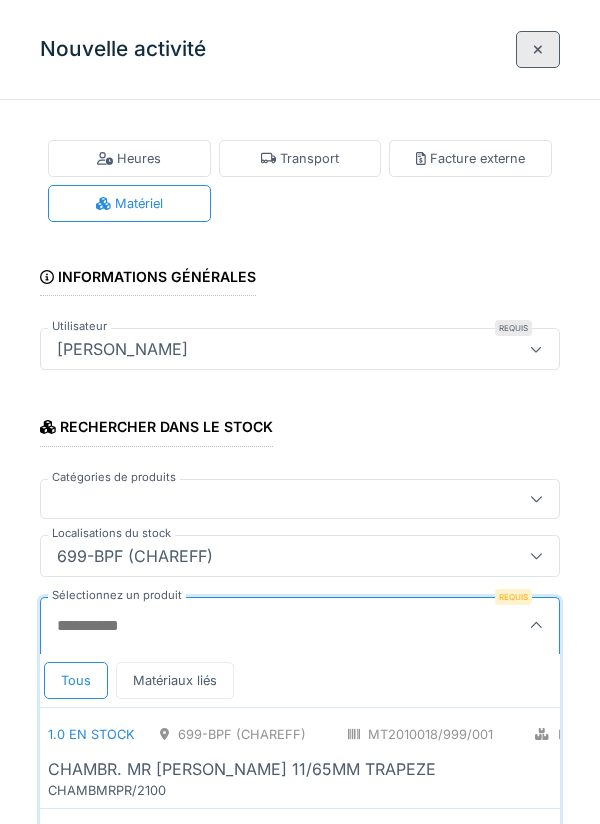 click at bounding box center [538, 49] 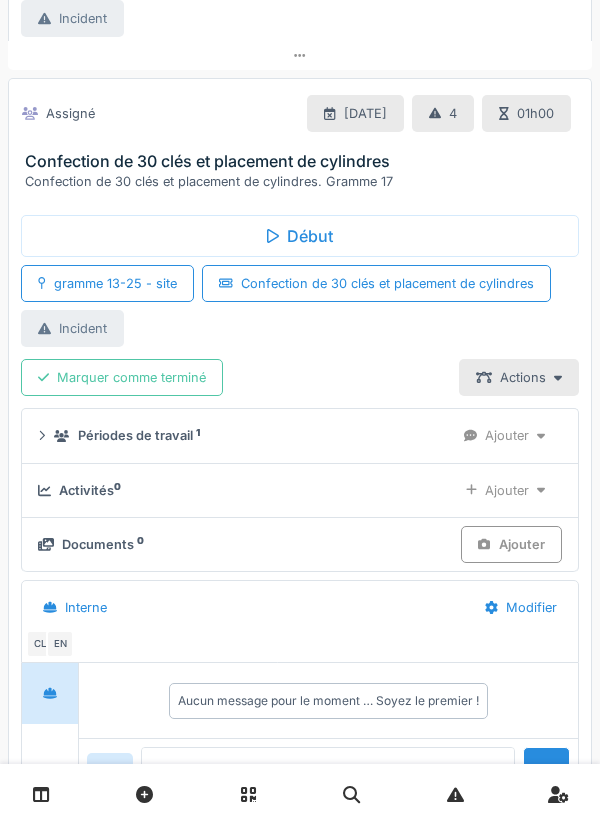 click on "Début" at bounding box center (300, 236) 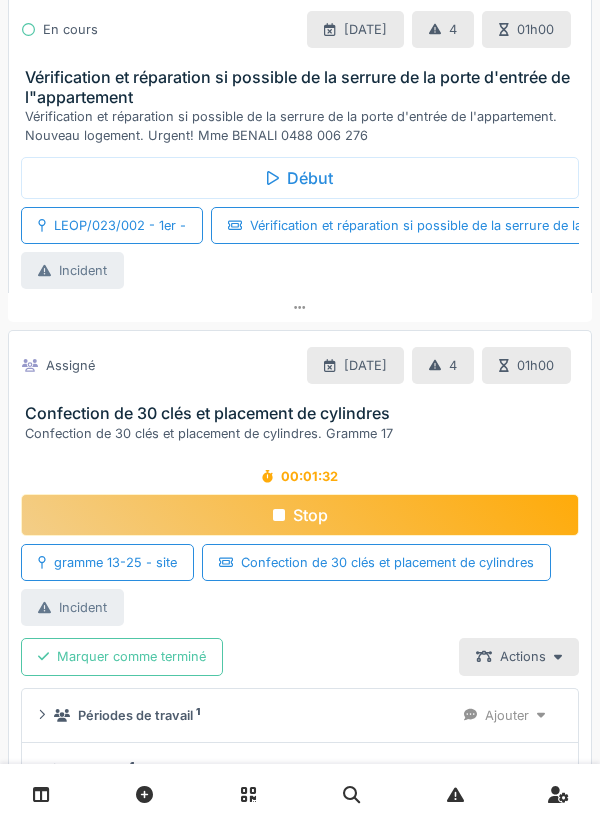scroll, scrollTop: 0, scrollLeft: 0, axis: both 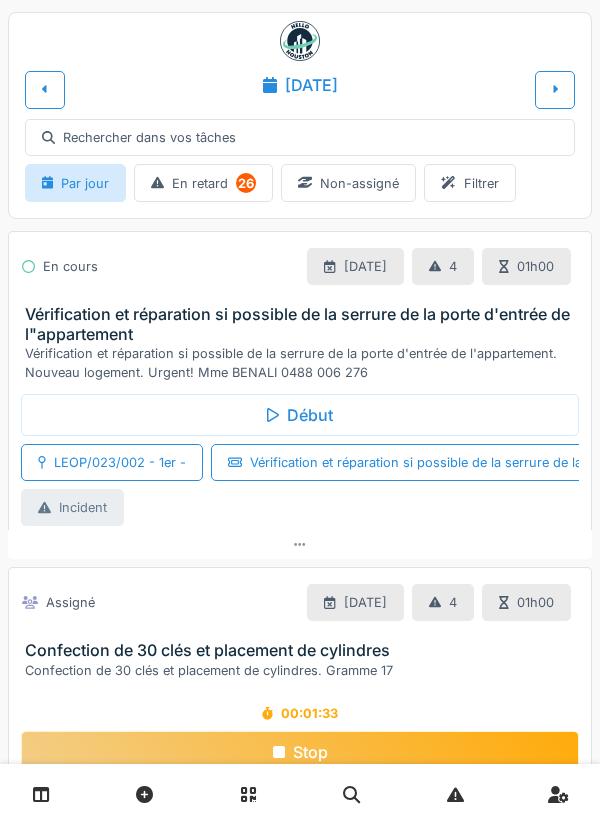 click at bounding box center [555, 89] 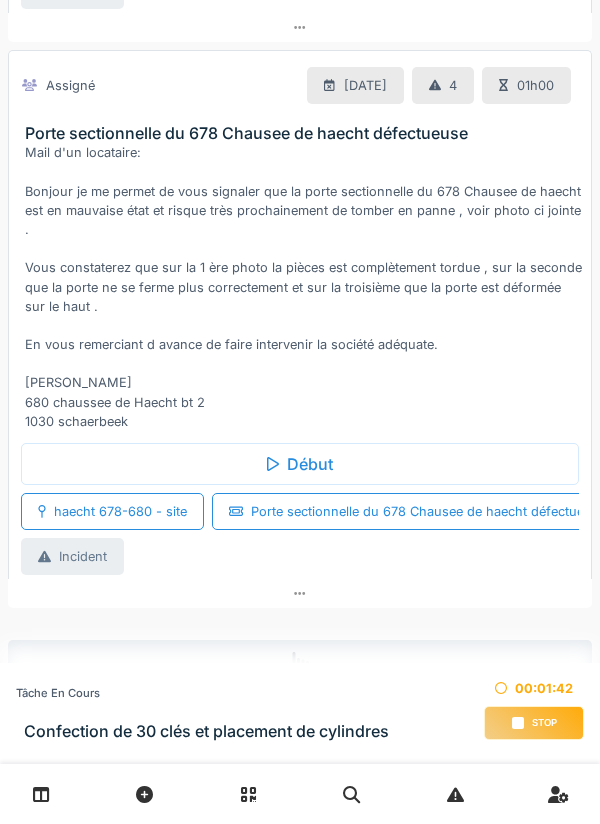 scroll, scrollTop: 0, scrollLeft: 0, axis: both 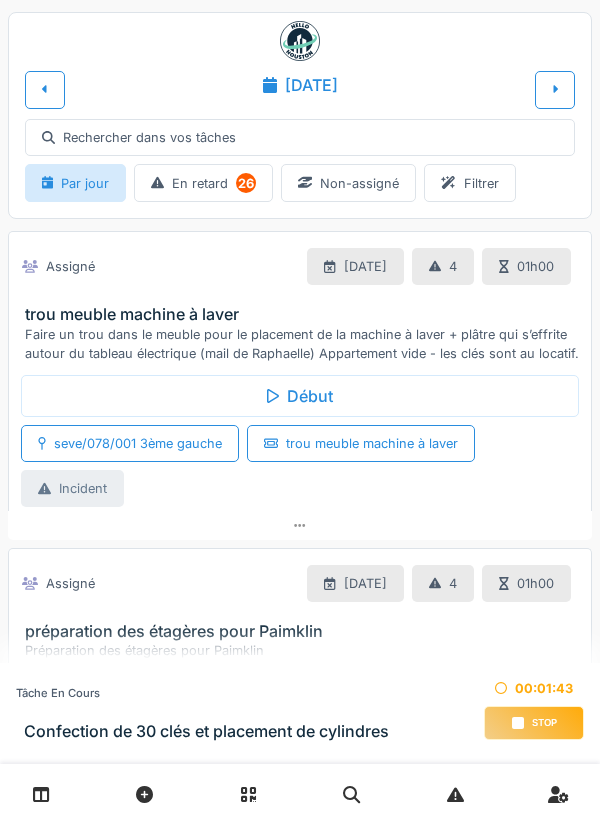 click at bounding box center [555, 89] 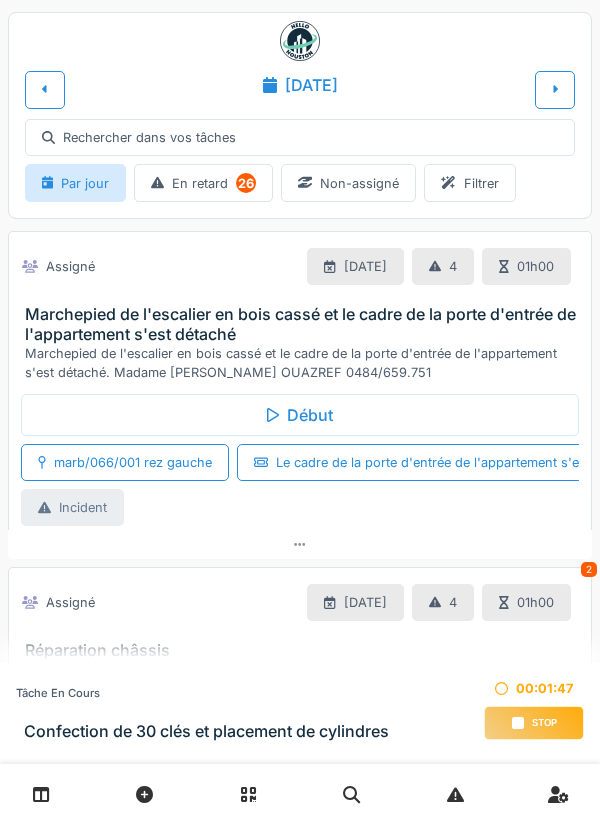 click at bounding box center (45, 89) 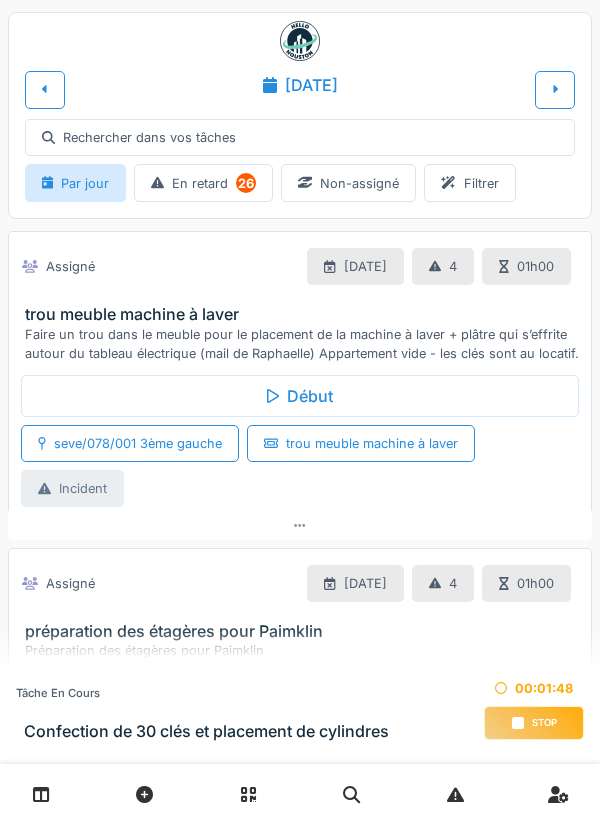 click at bounding box center [45, 89] 